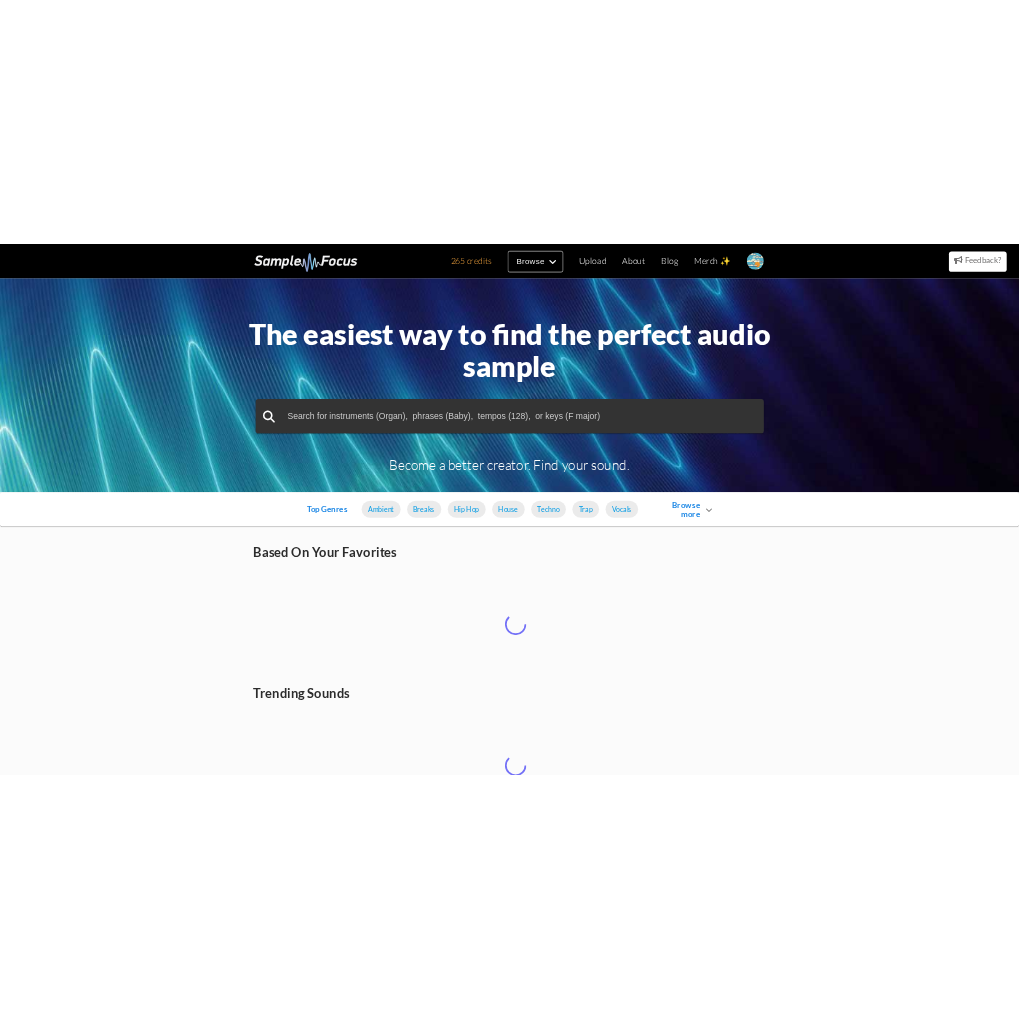 scroll, scrollTop: 0, scrollLeft: 0, axis: both 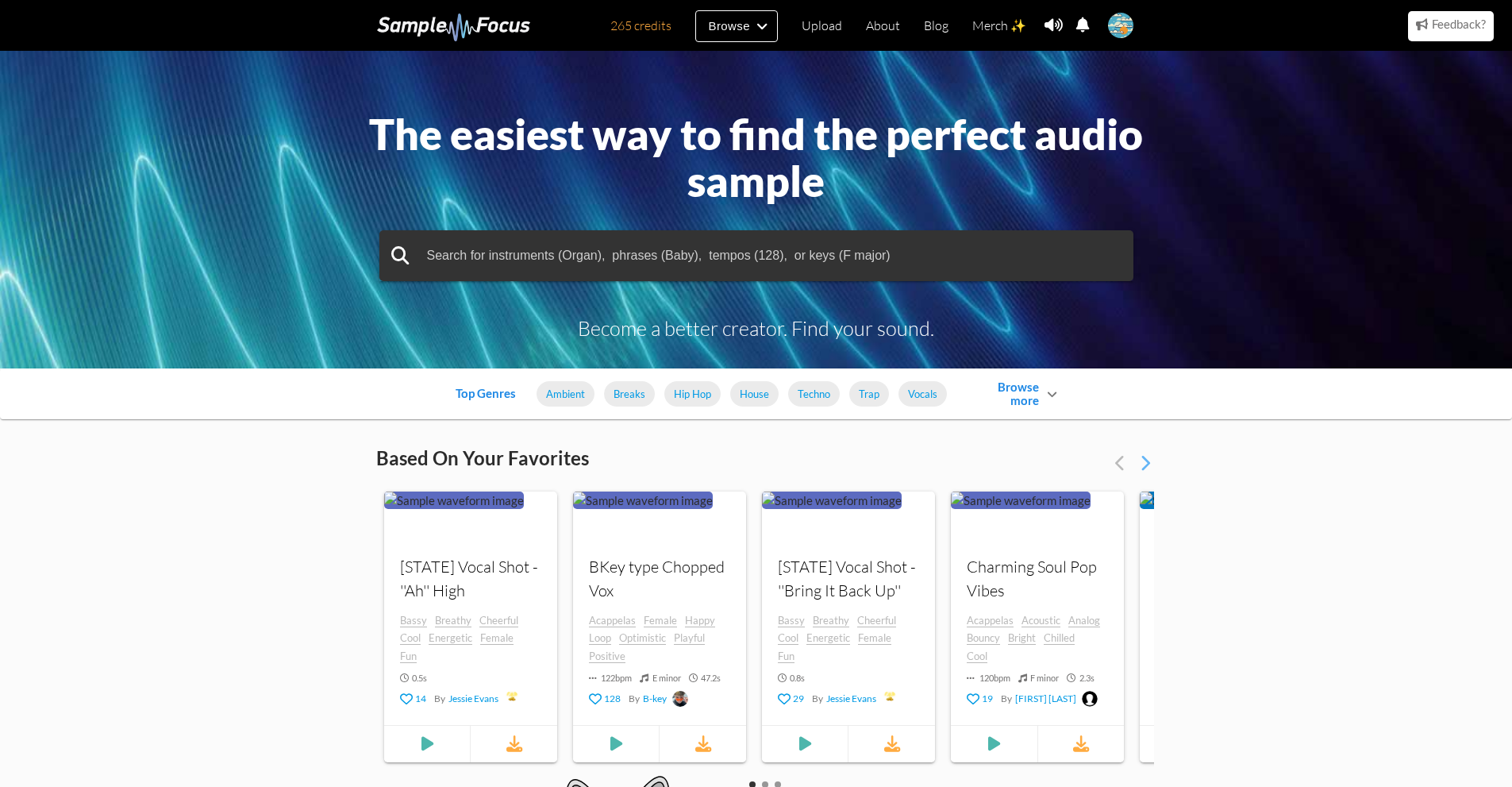 click on "The easiest way to find the perfect audio sample" at bounding box center [756, 156] 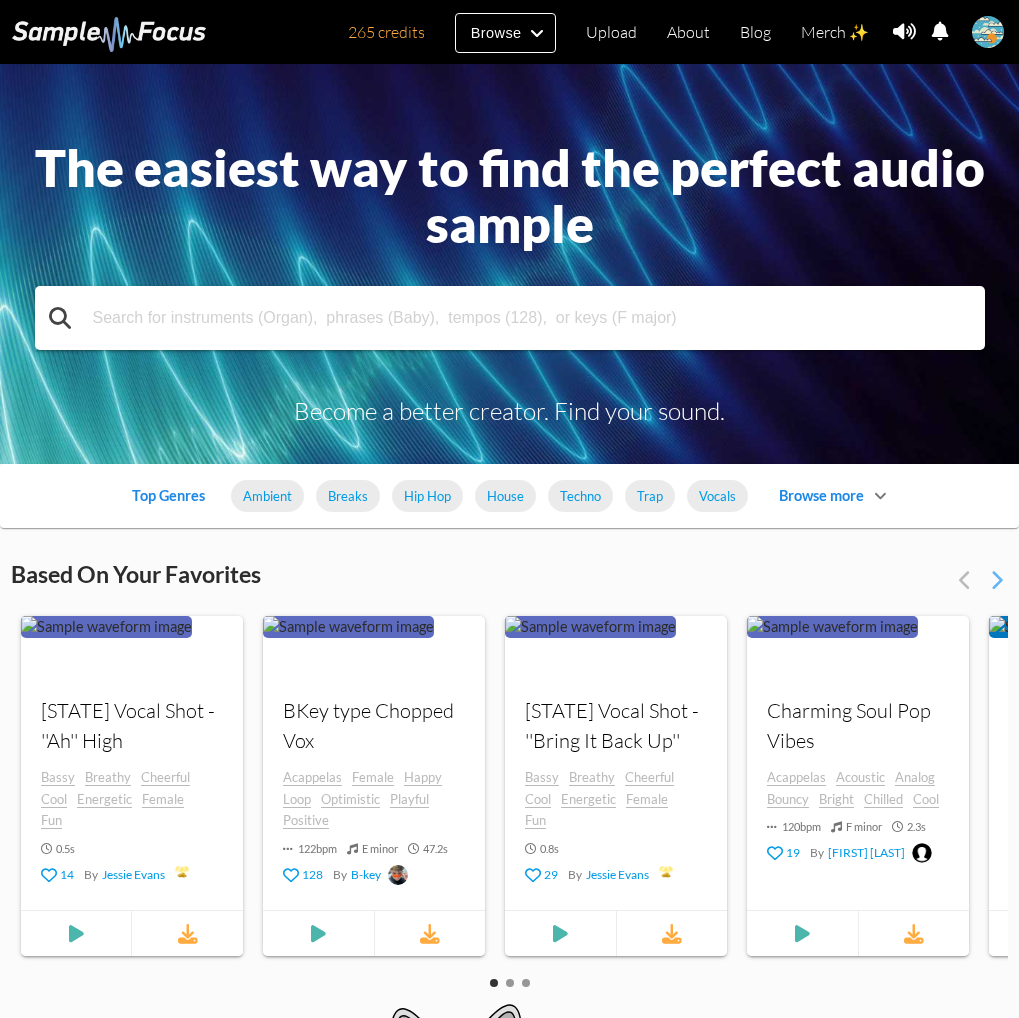 click at bounding box center [510, 318] 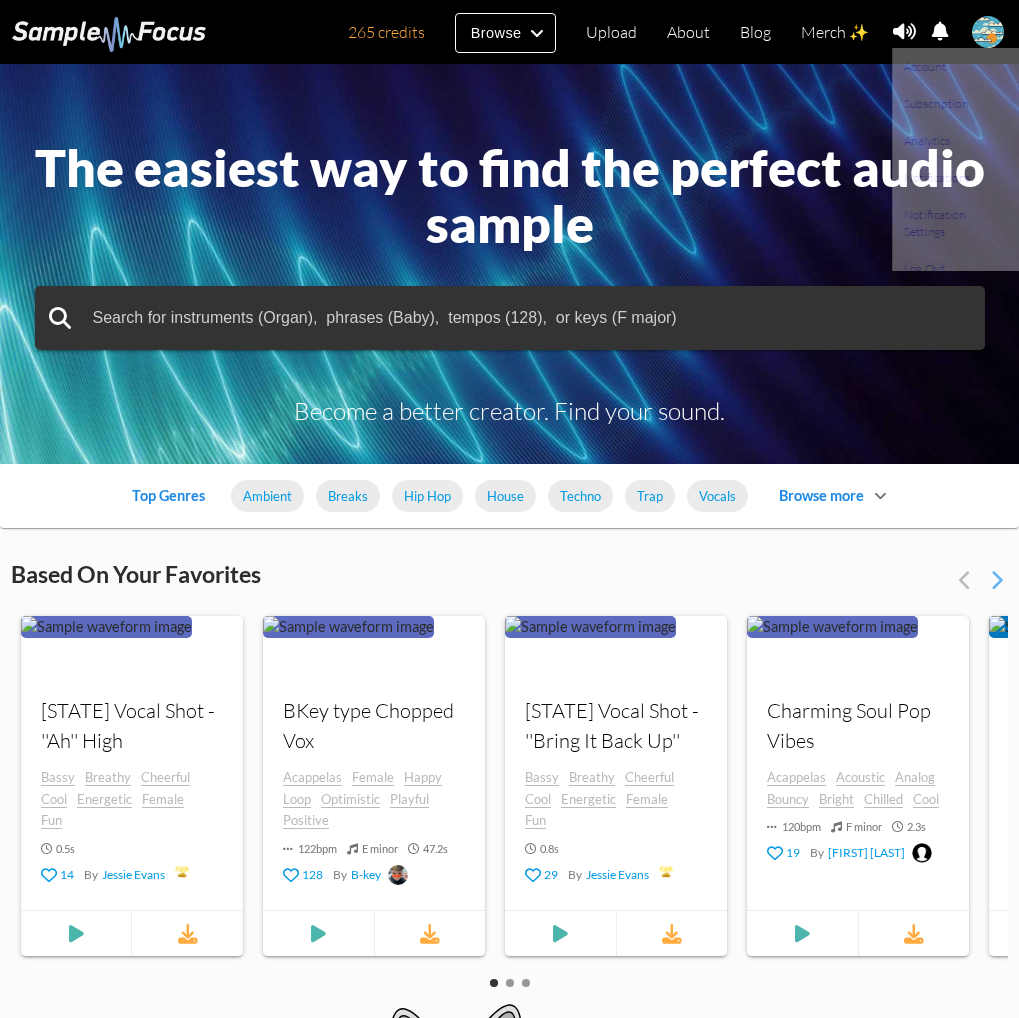 click at bounding box center (988, 32) 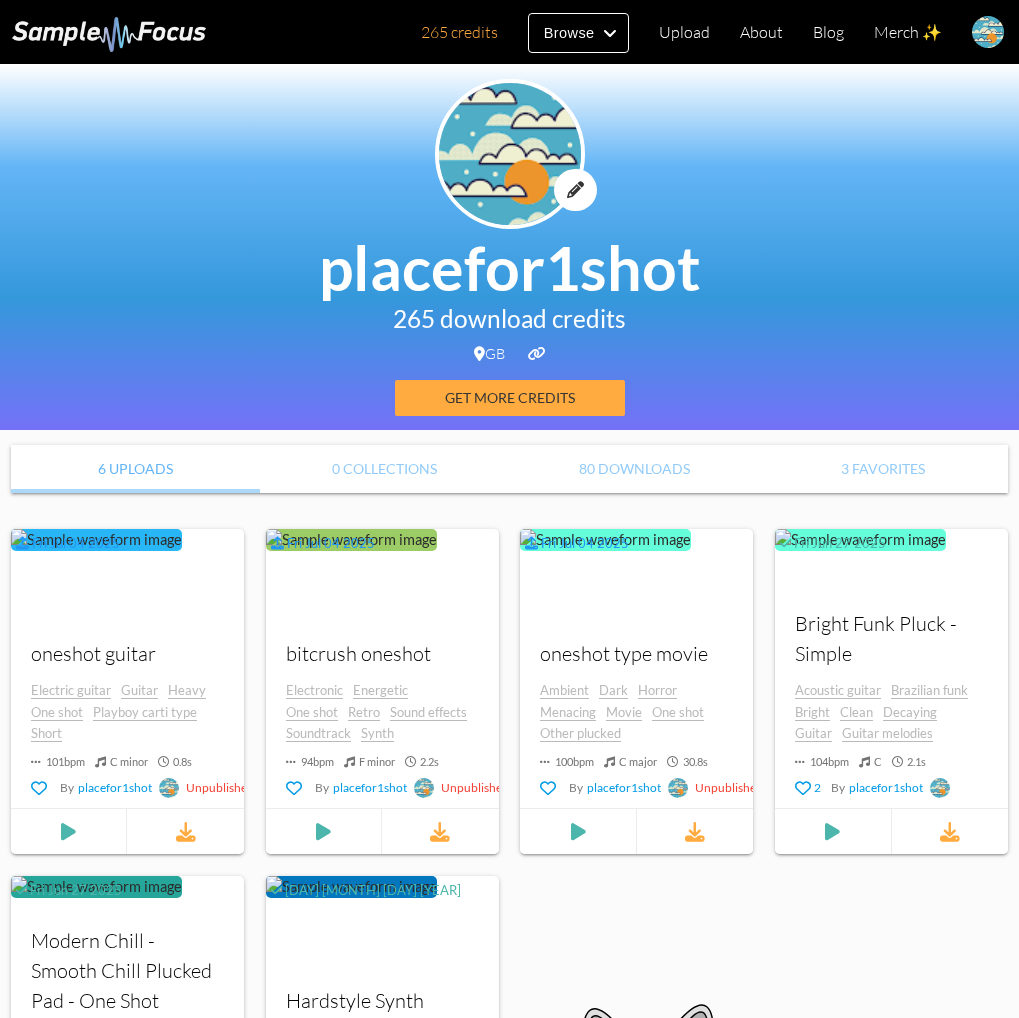 scroll, scrollTop: 0, scrollLeft: 0, axis: both 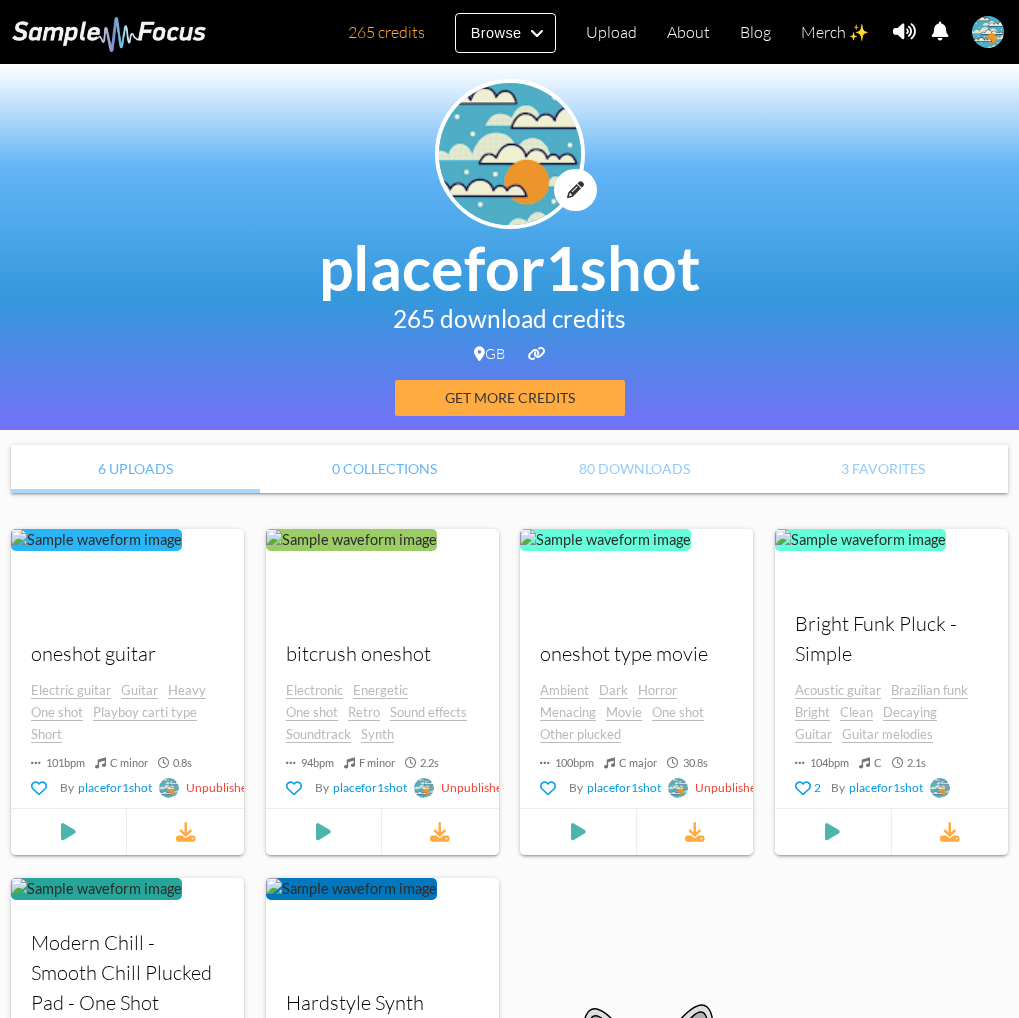 click on "0 Collections" at bounding box center (384, 469) 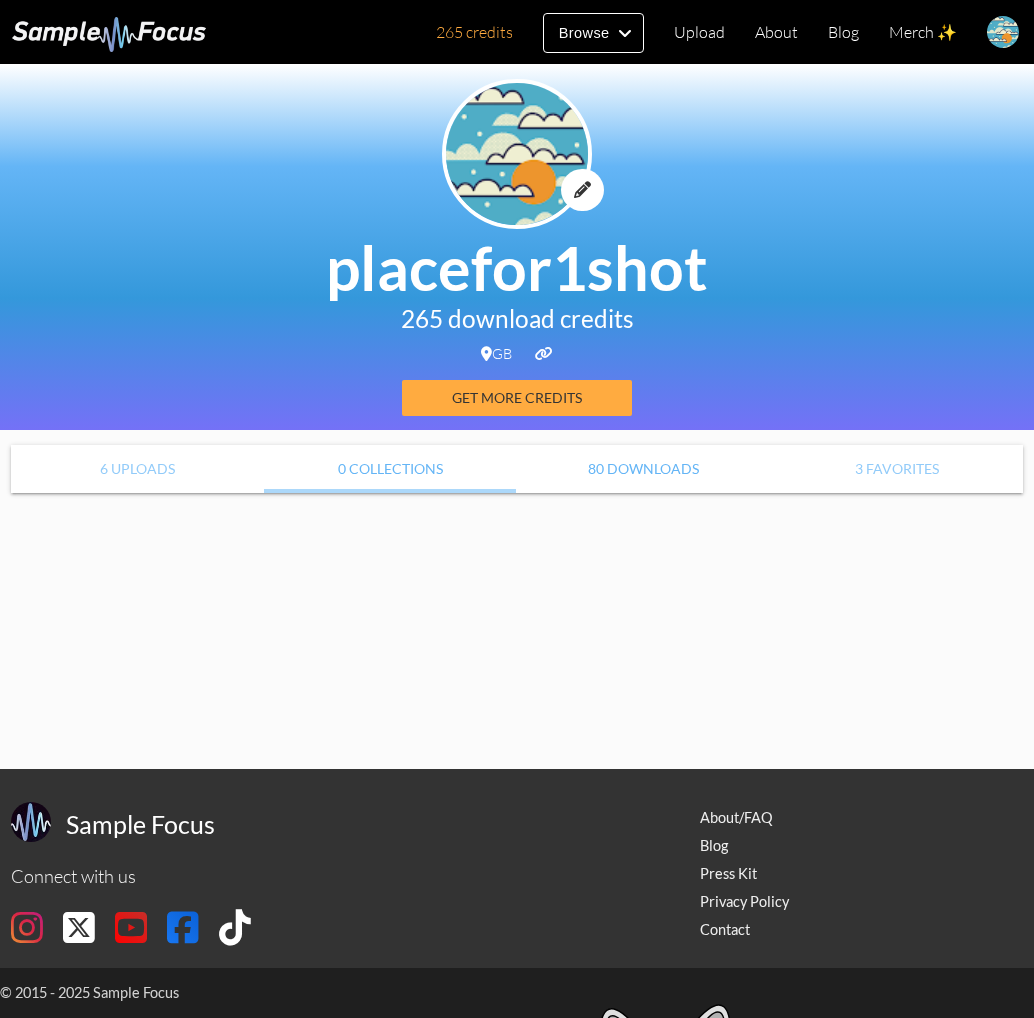 scroll, scrollTop: 0, scrollLeft: 0, axis: both 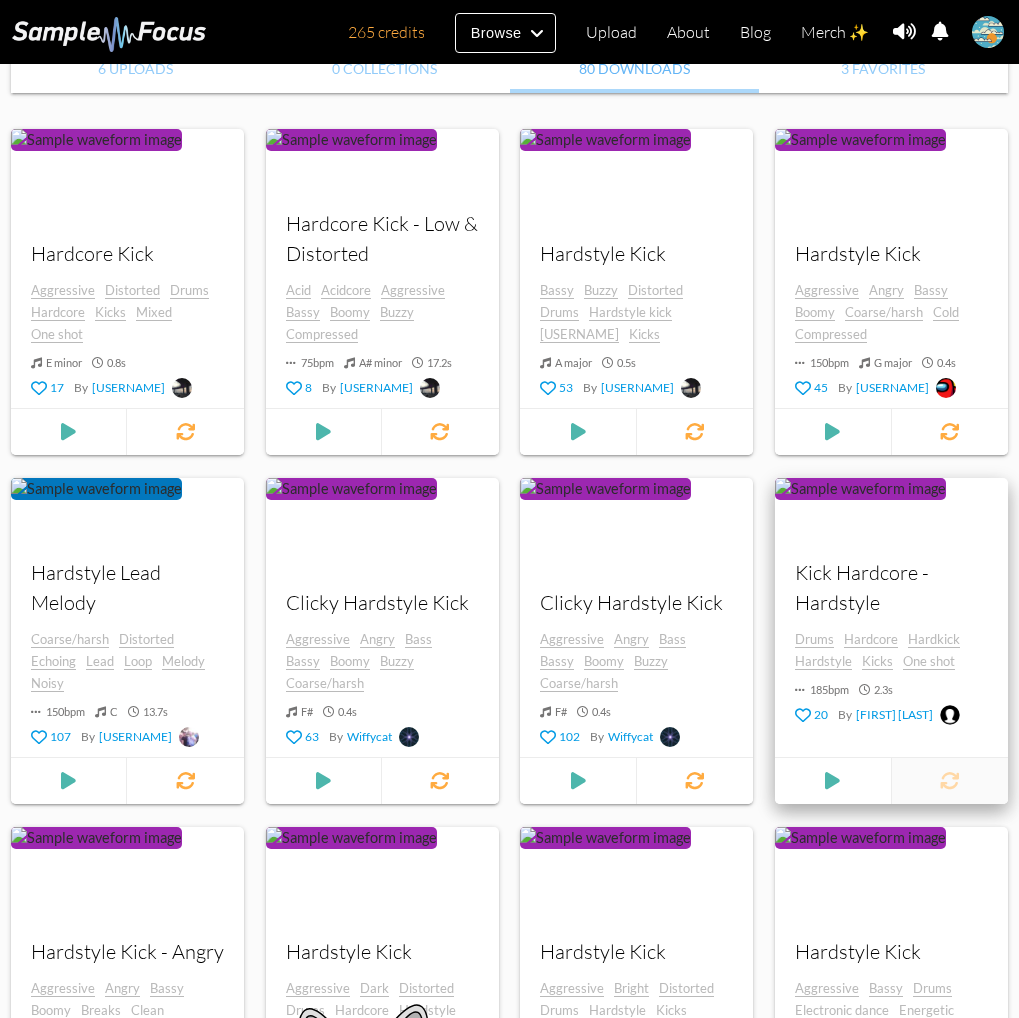 click at bounding box center (950, 781) 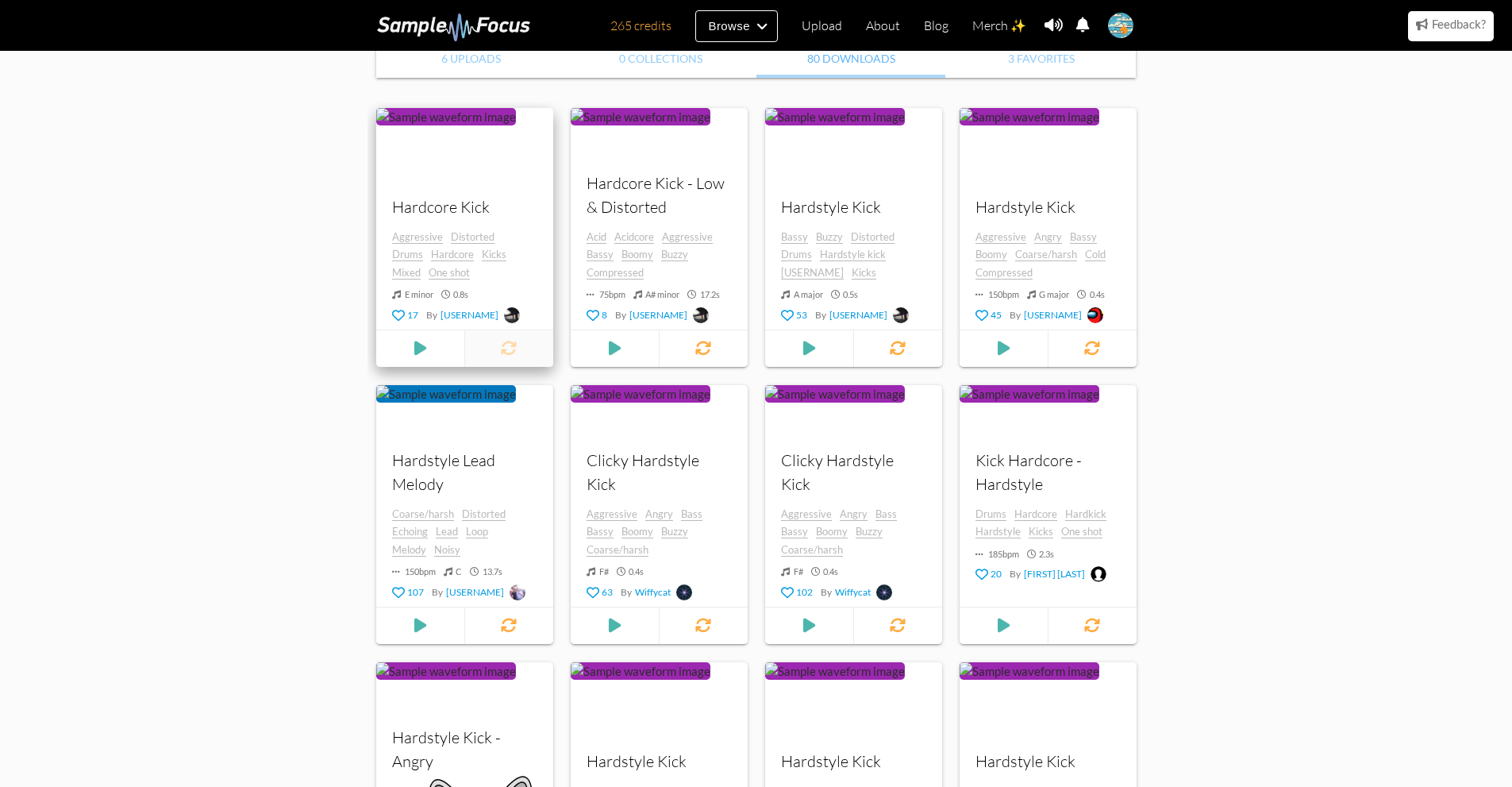 click at bounding box center (508, 349) 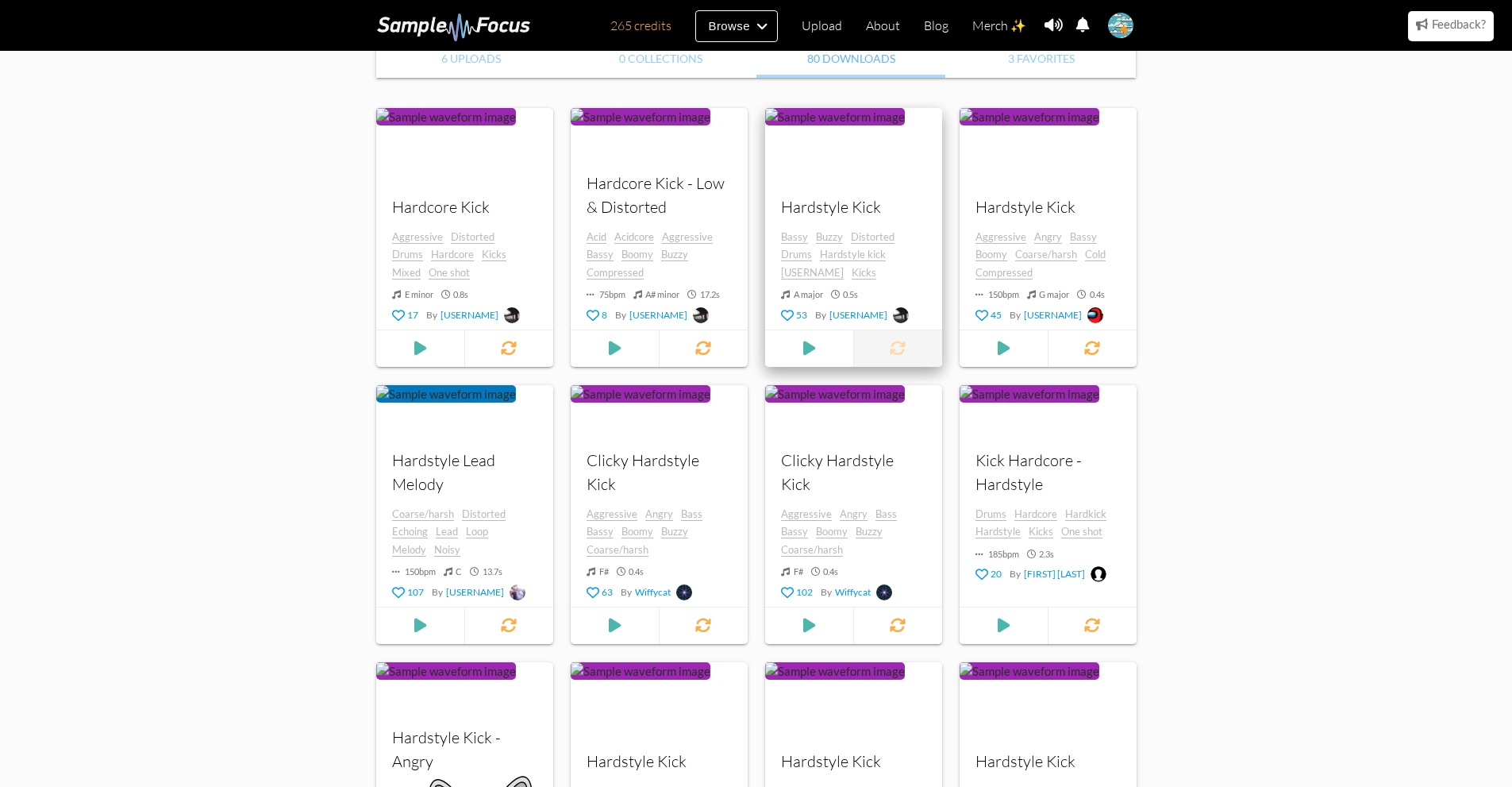 click at bounding box center [898, 349] 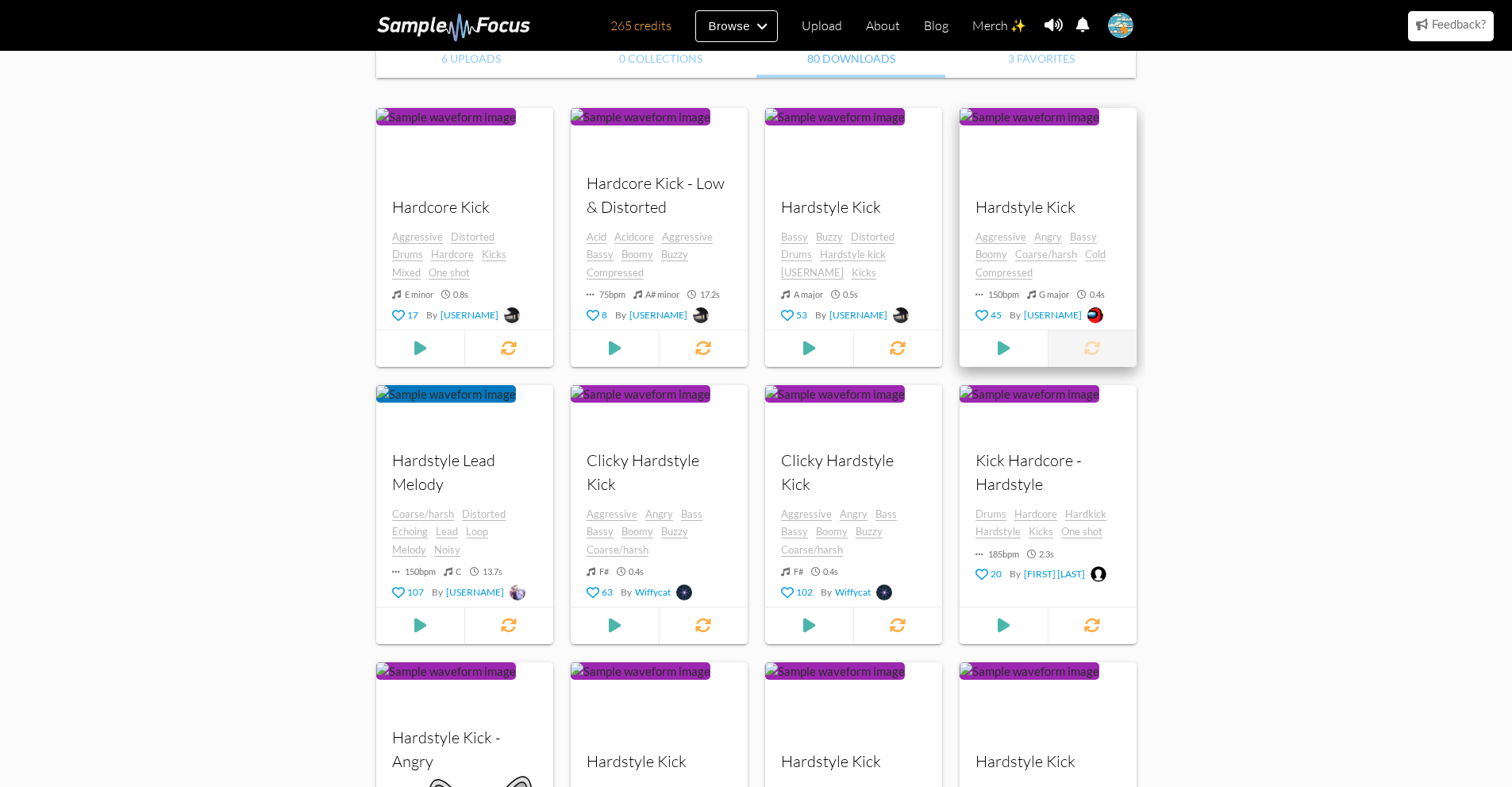 click at bounding box center [1091, 349] 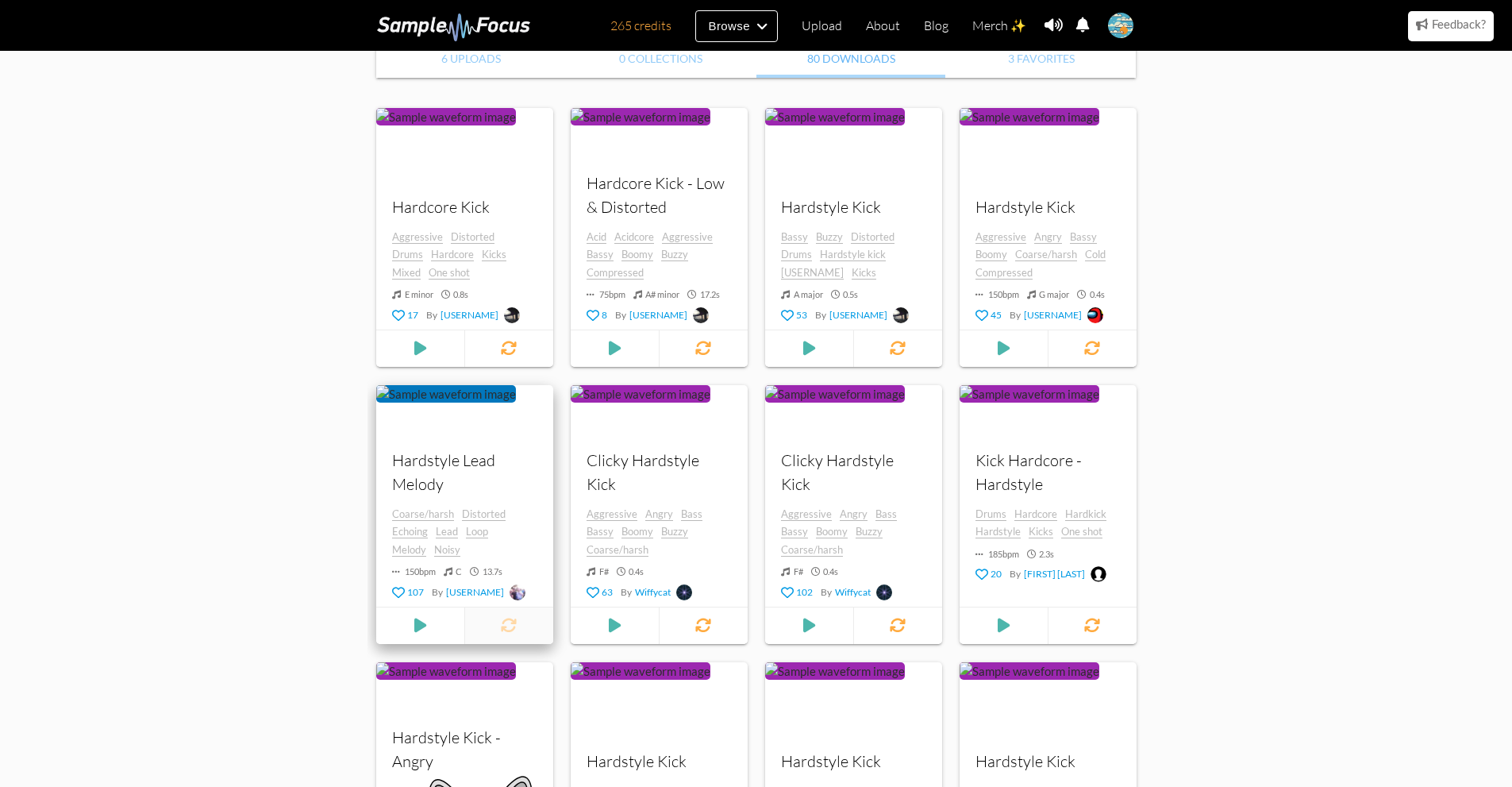 click at bounding box center (508, 626) 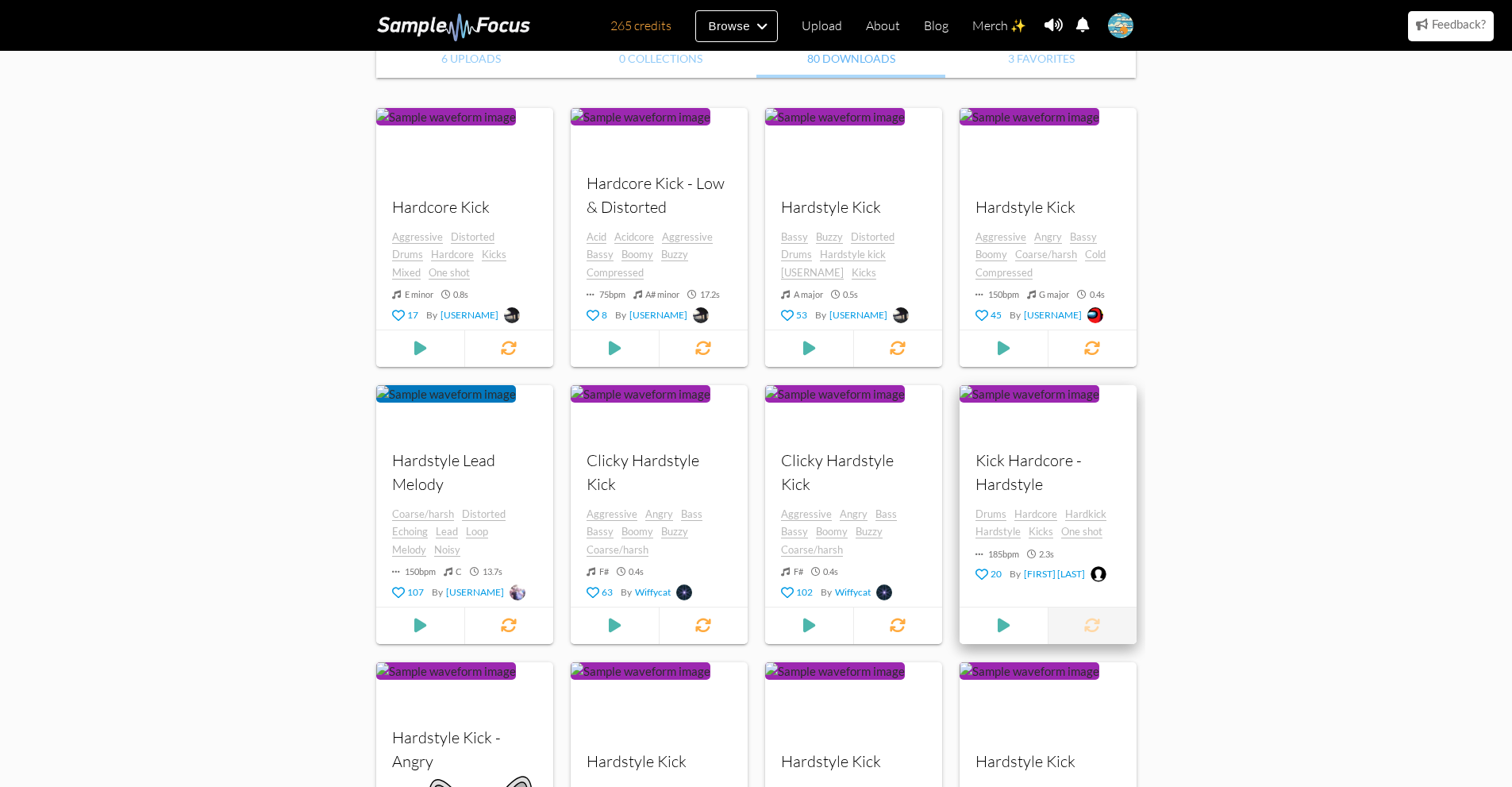 click at bounding box center (1092, 626) 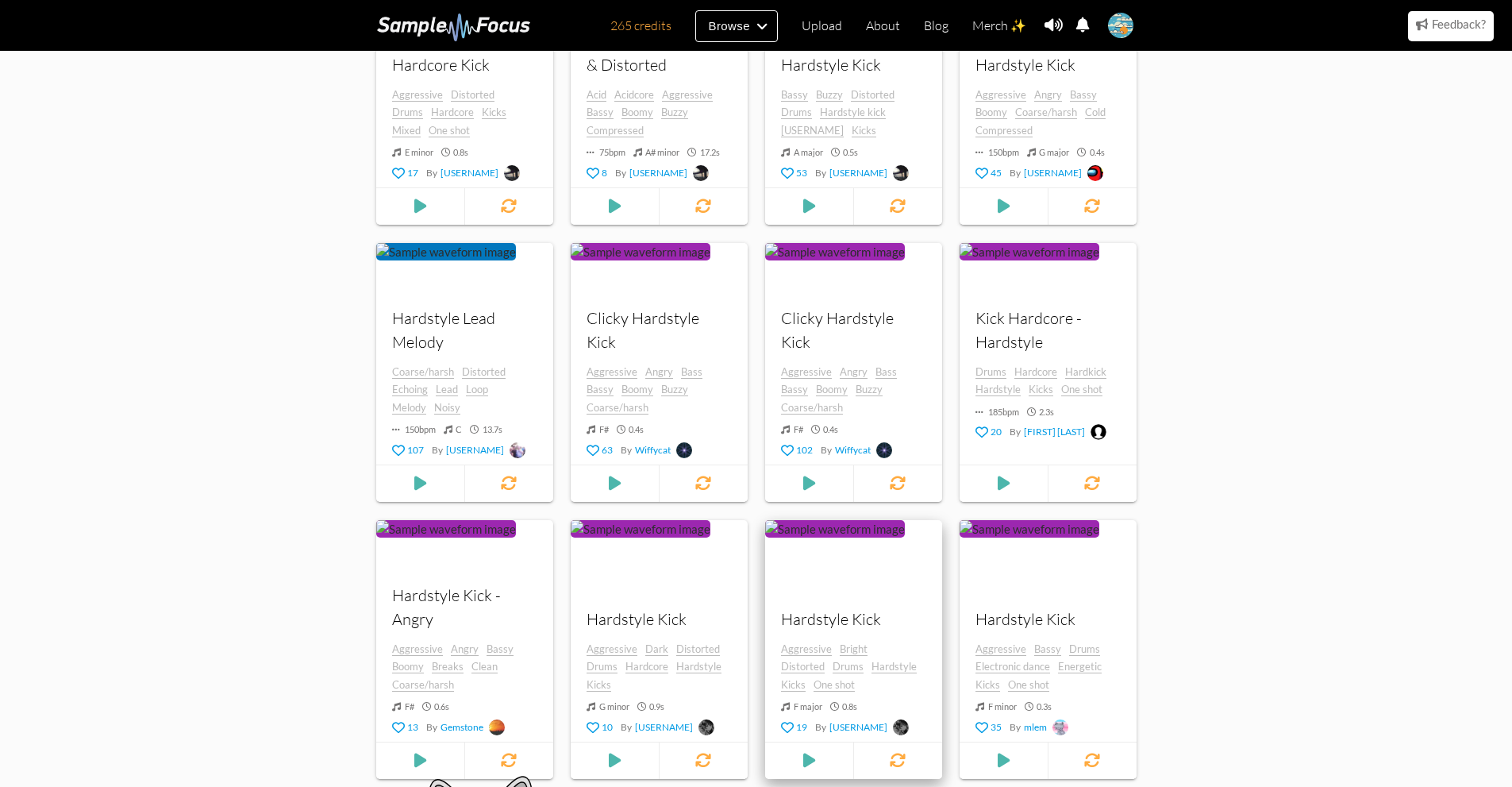 scroll, scrollTop: 556, scrollLeft: 0, axis: vertical 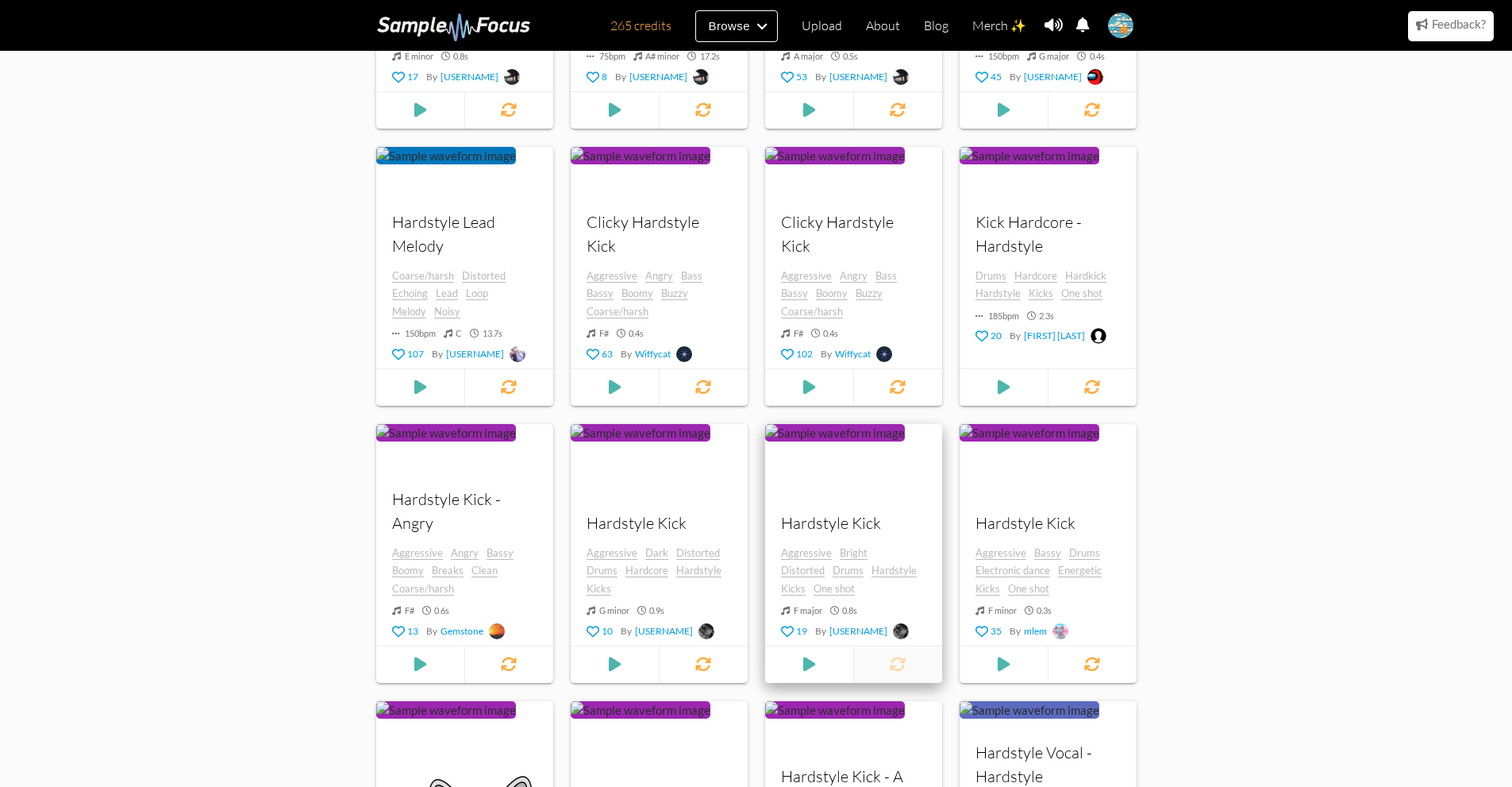 click at bounding box center (897, 665) 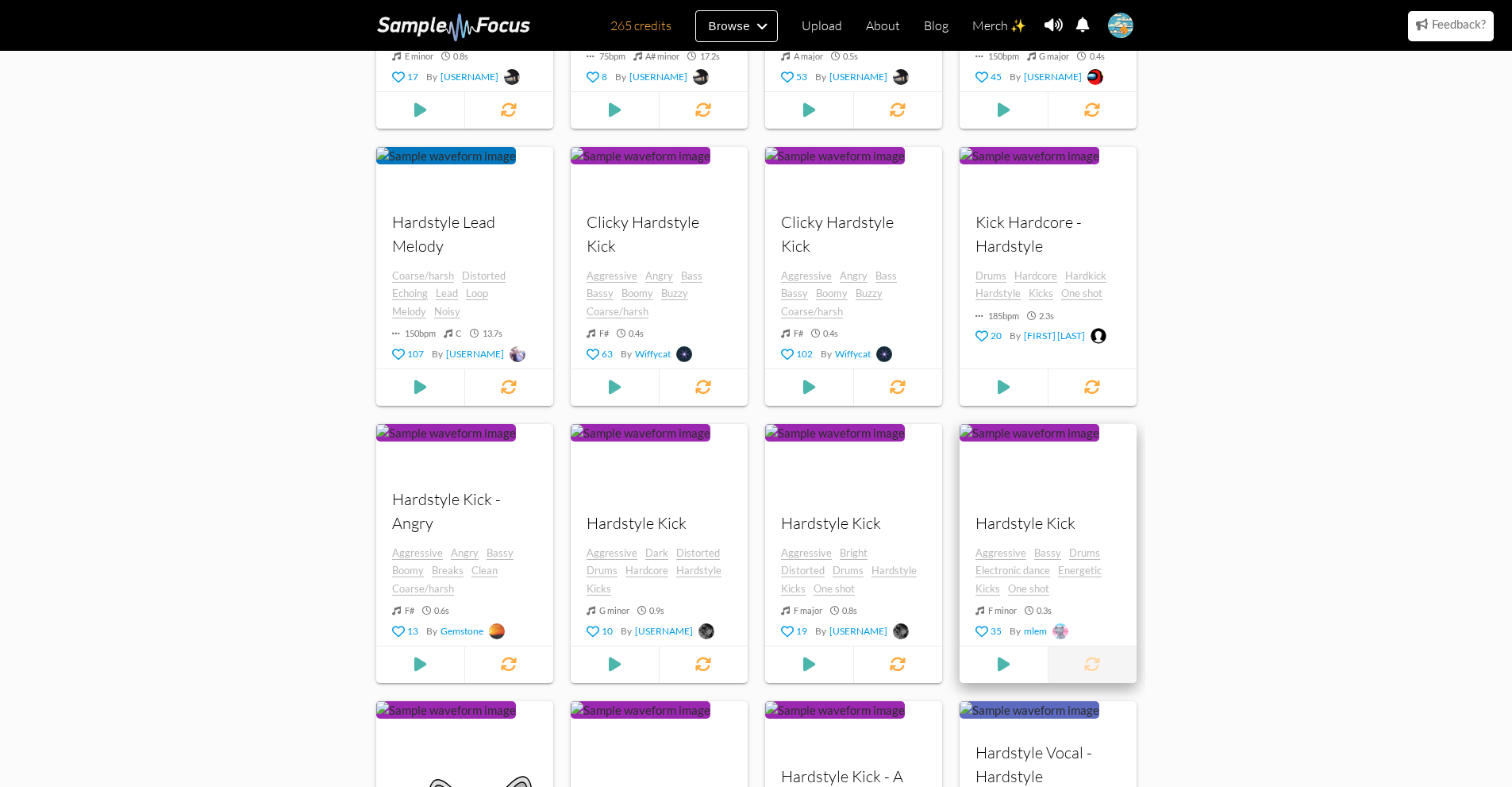 click at bounding box center (1091, 665) 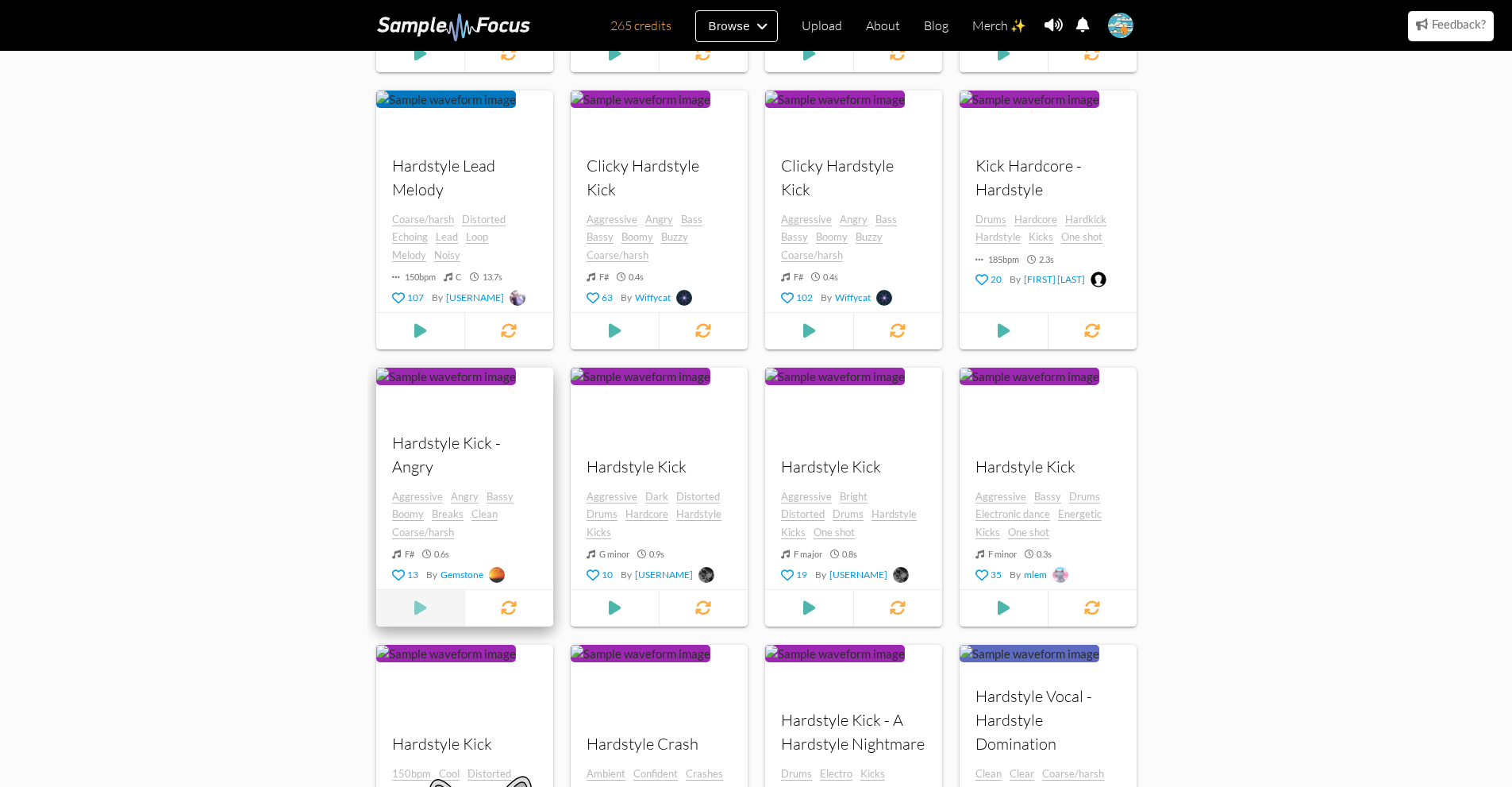 scroll, scrollTop: 794, scrollLeft: 0, axis: vertical 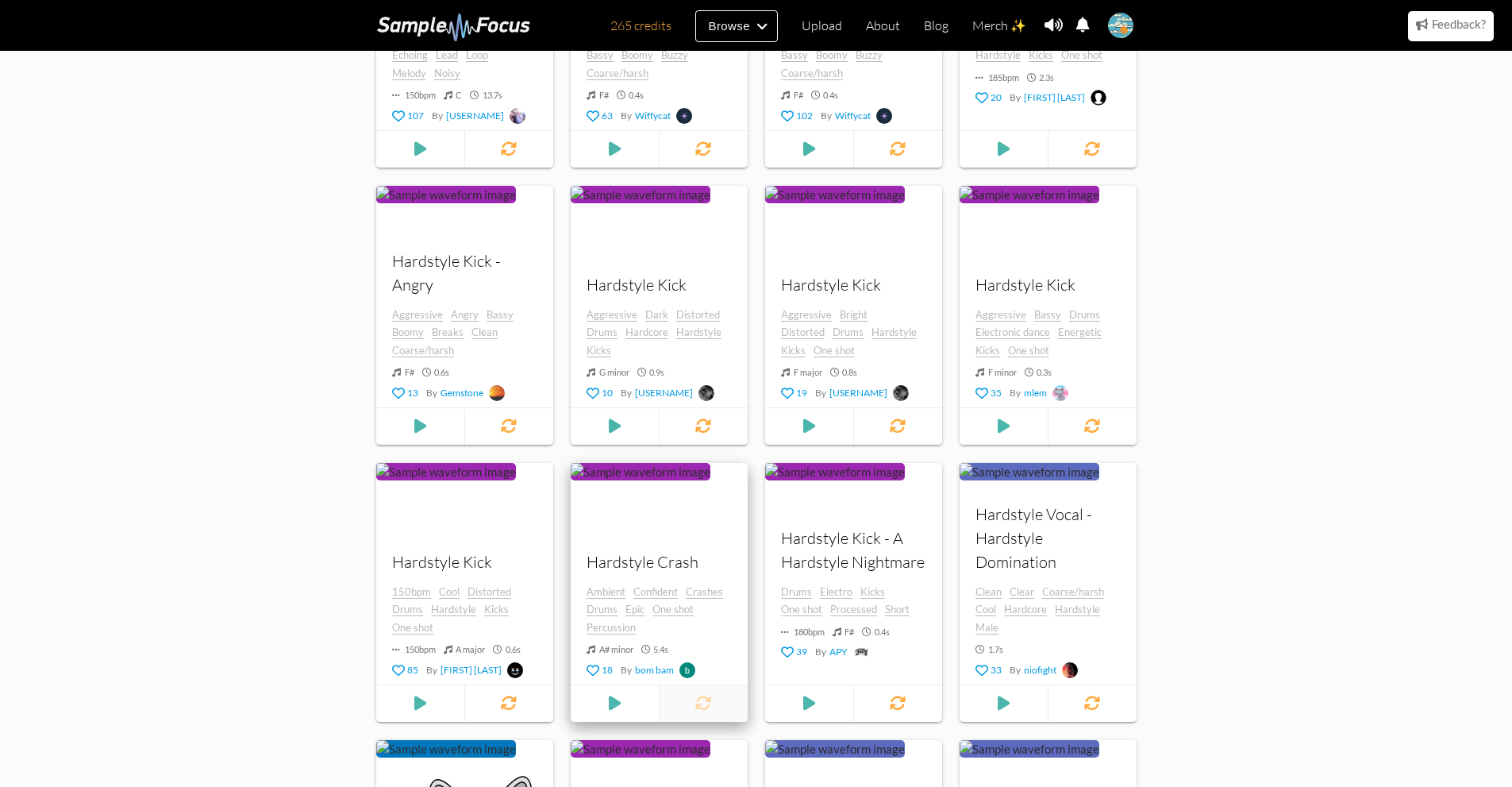 click at bounding box center (703, 704) 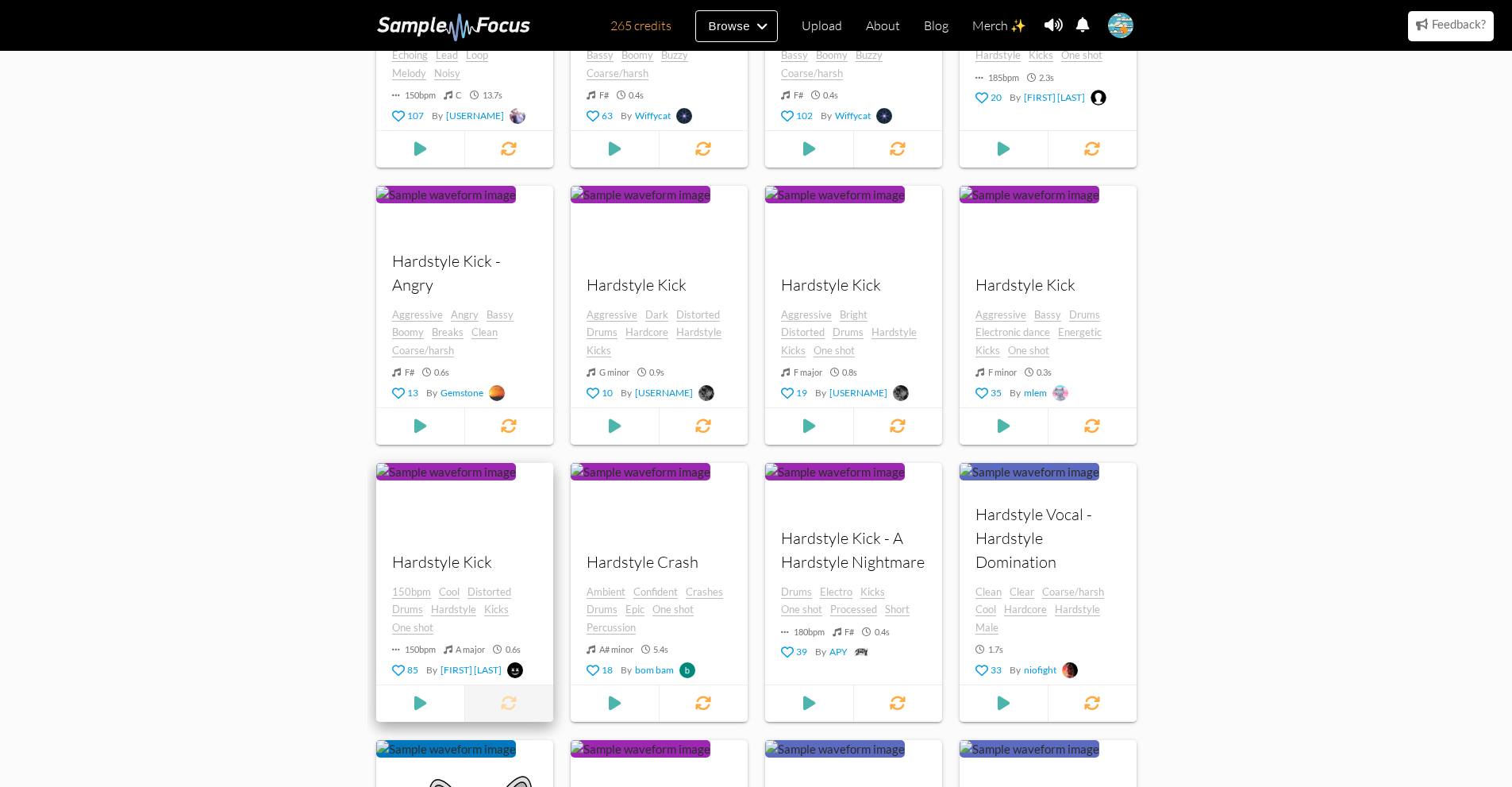 click at bounding box center [508, 704] 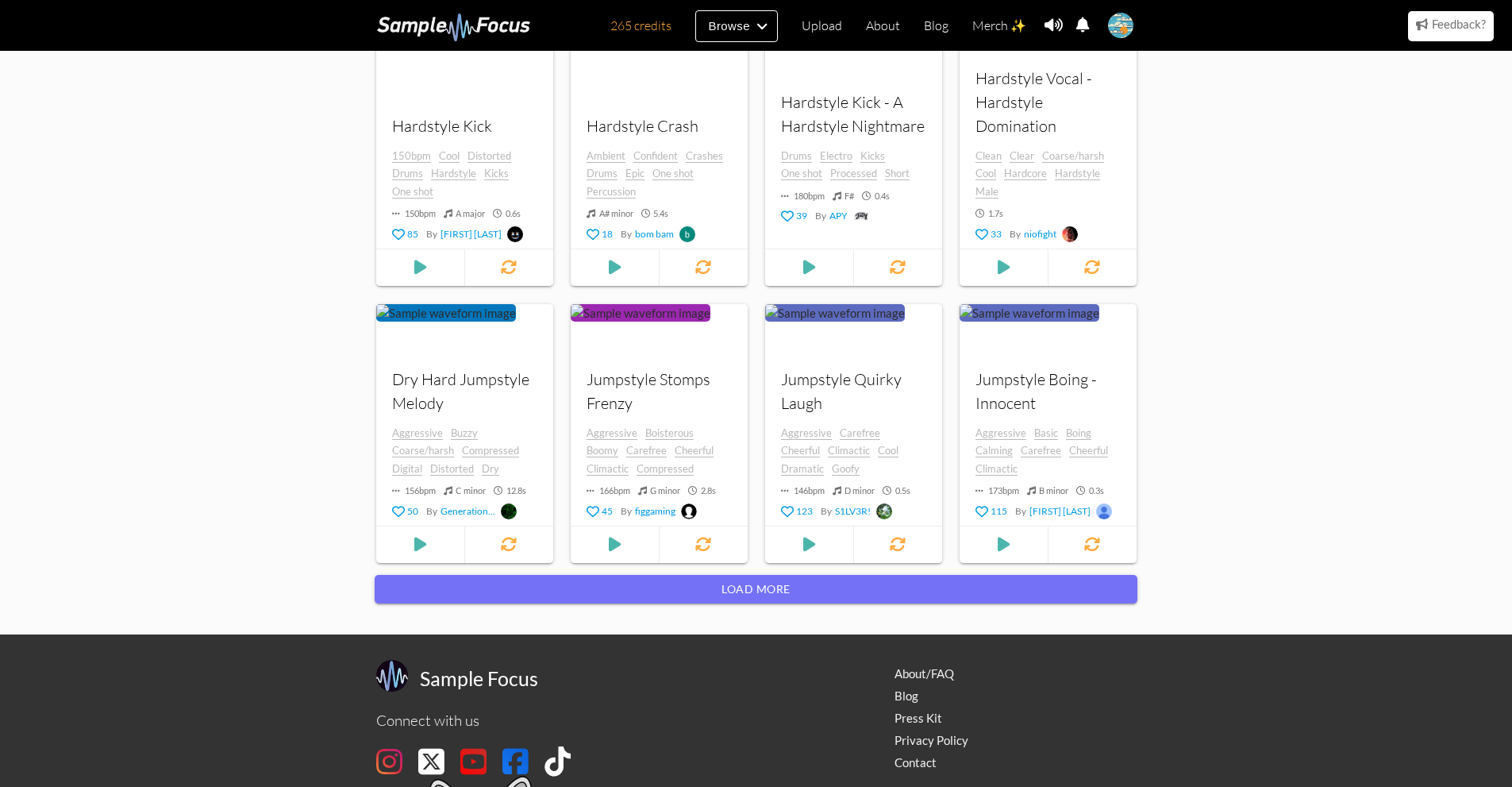 scroll, scrollTop: 1276, scrollLeft: 0, axis: vertical 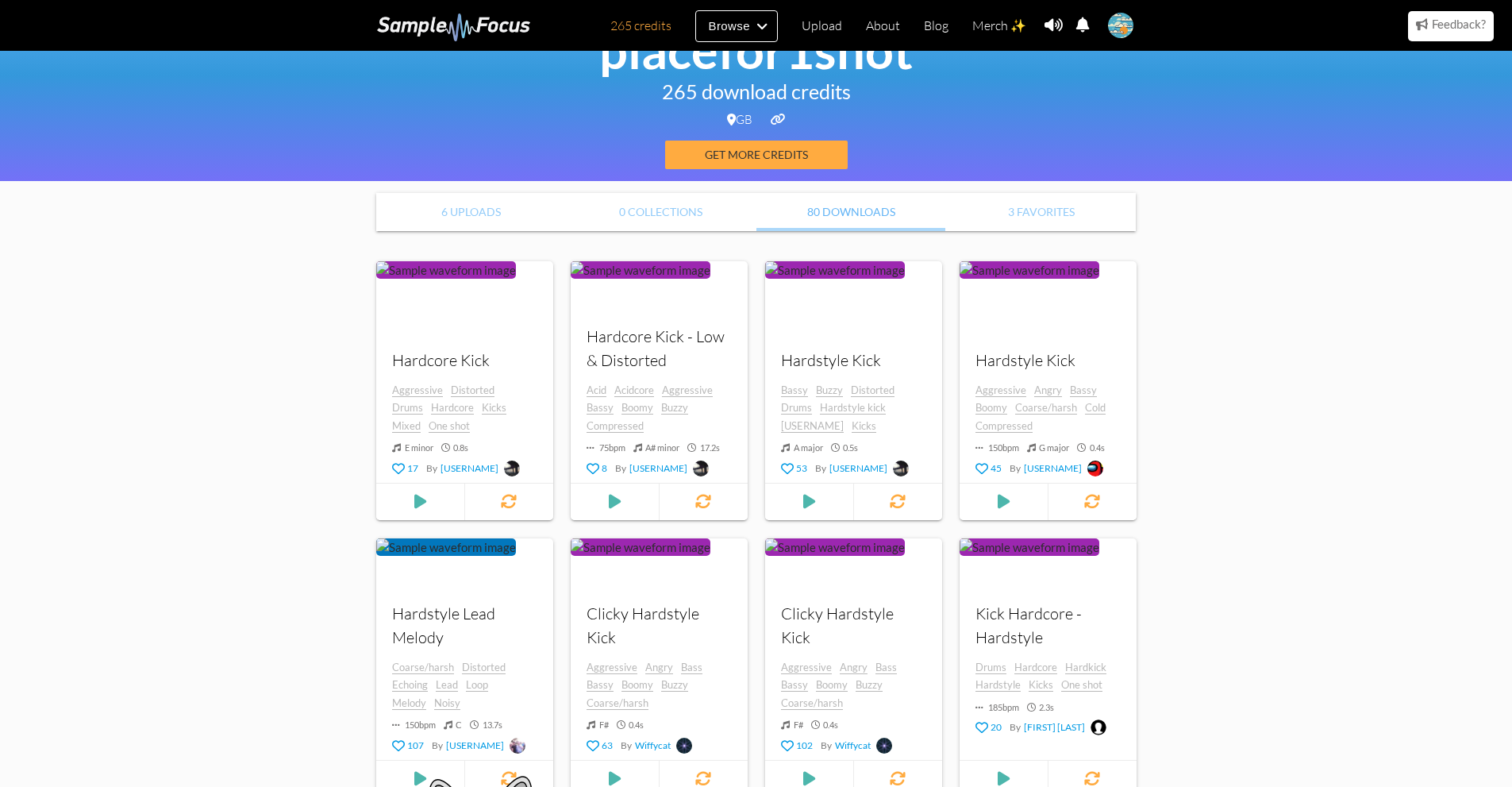click at bounding box center [454, 27] 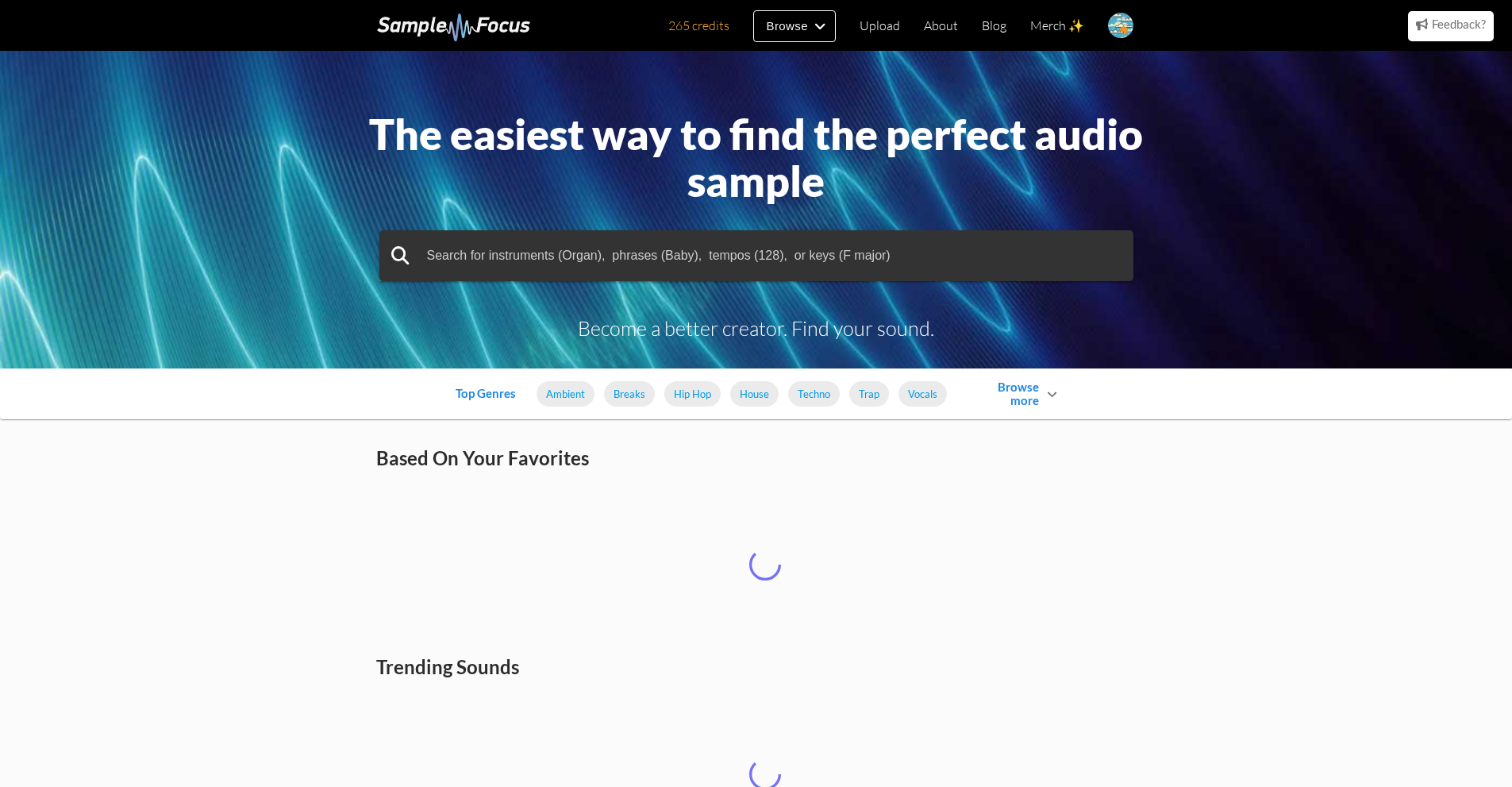scroll, scrollTop: 0, scrollLeft: 0, axis: both 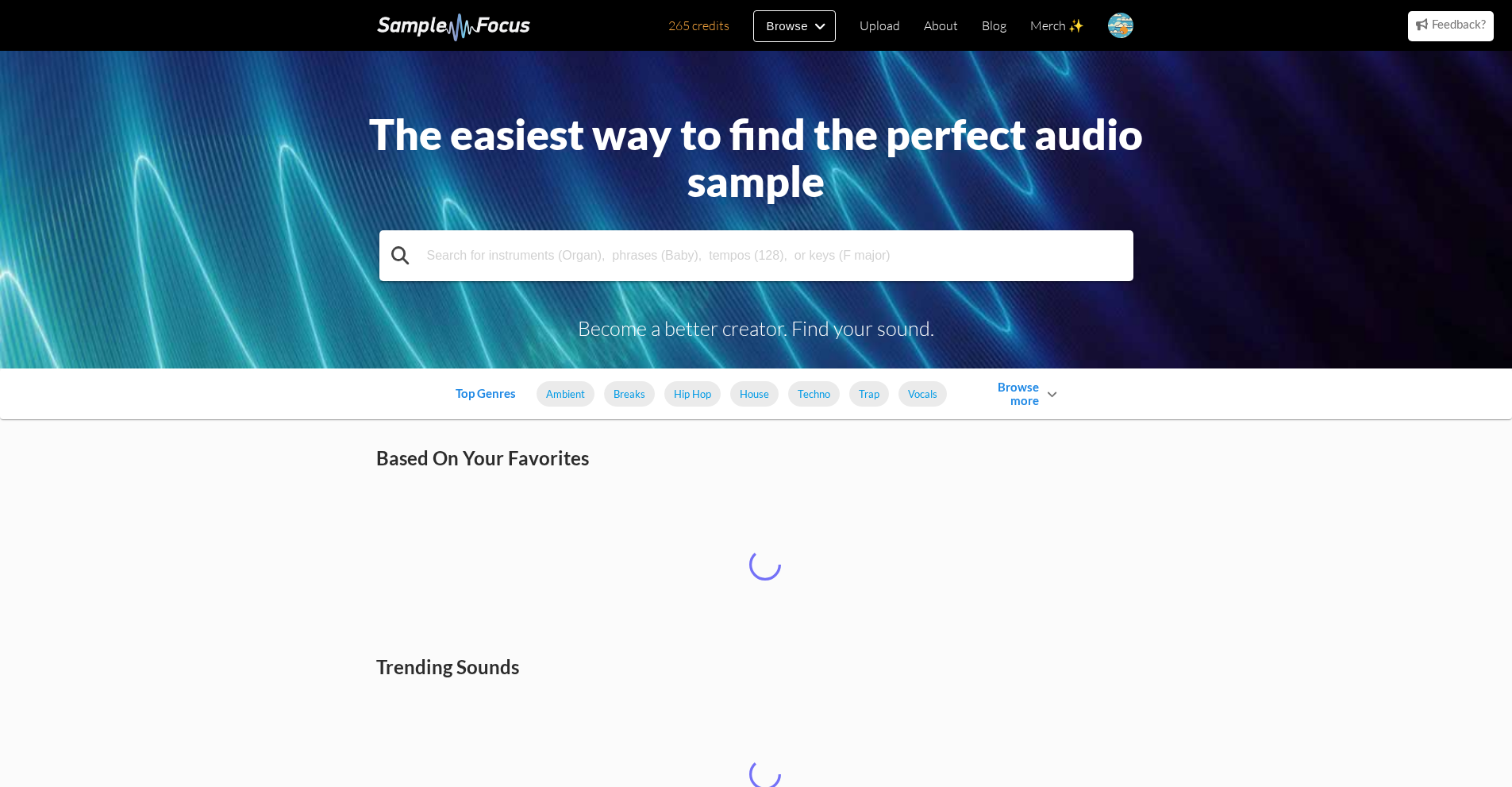 click at bounding box center (756, 256) 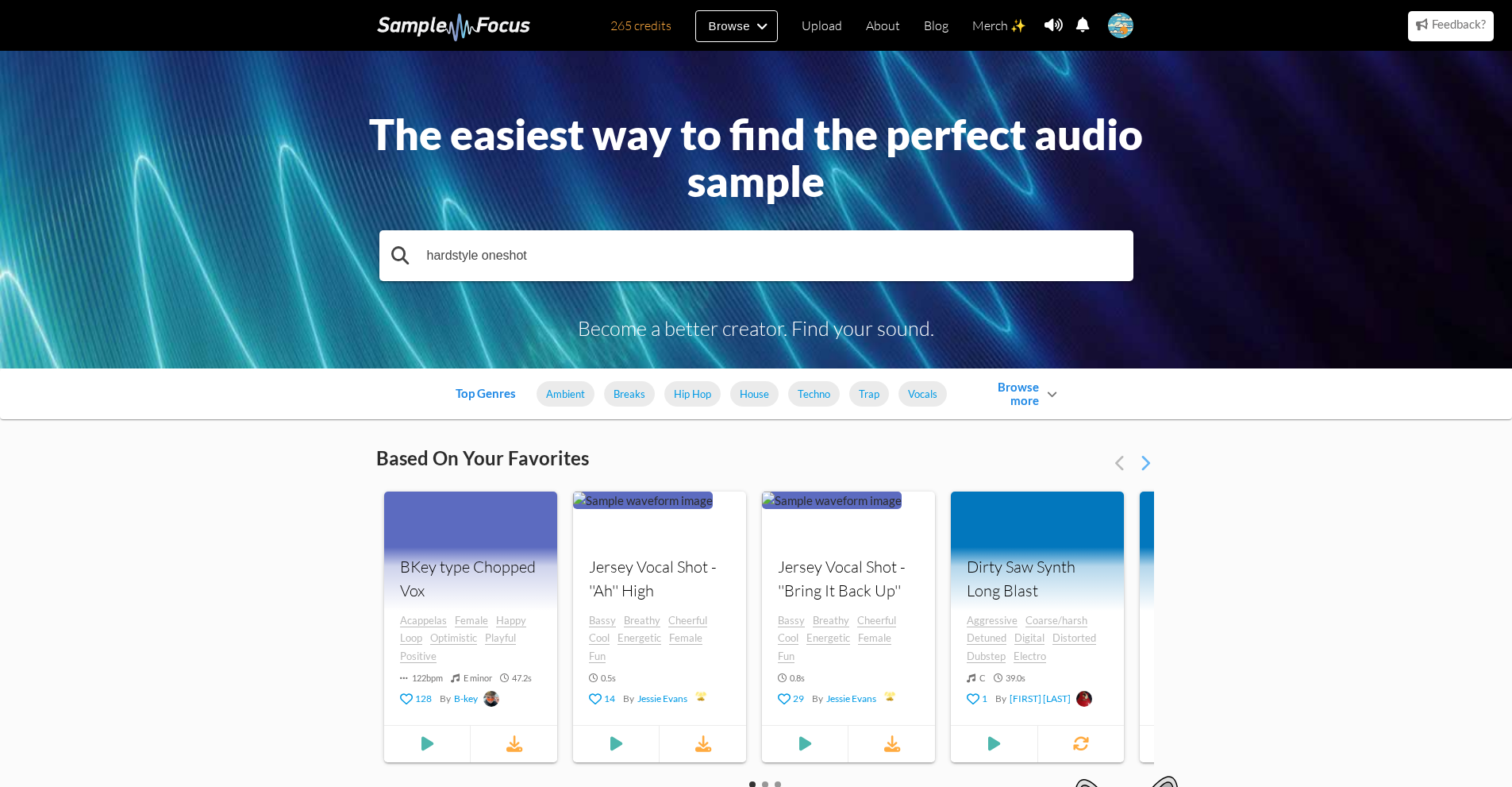 type on "hardstyle oneshot" 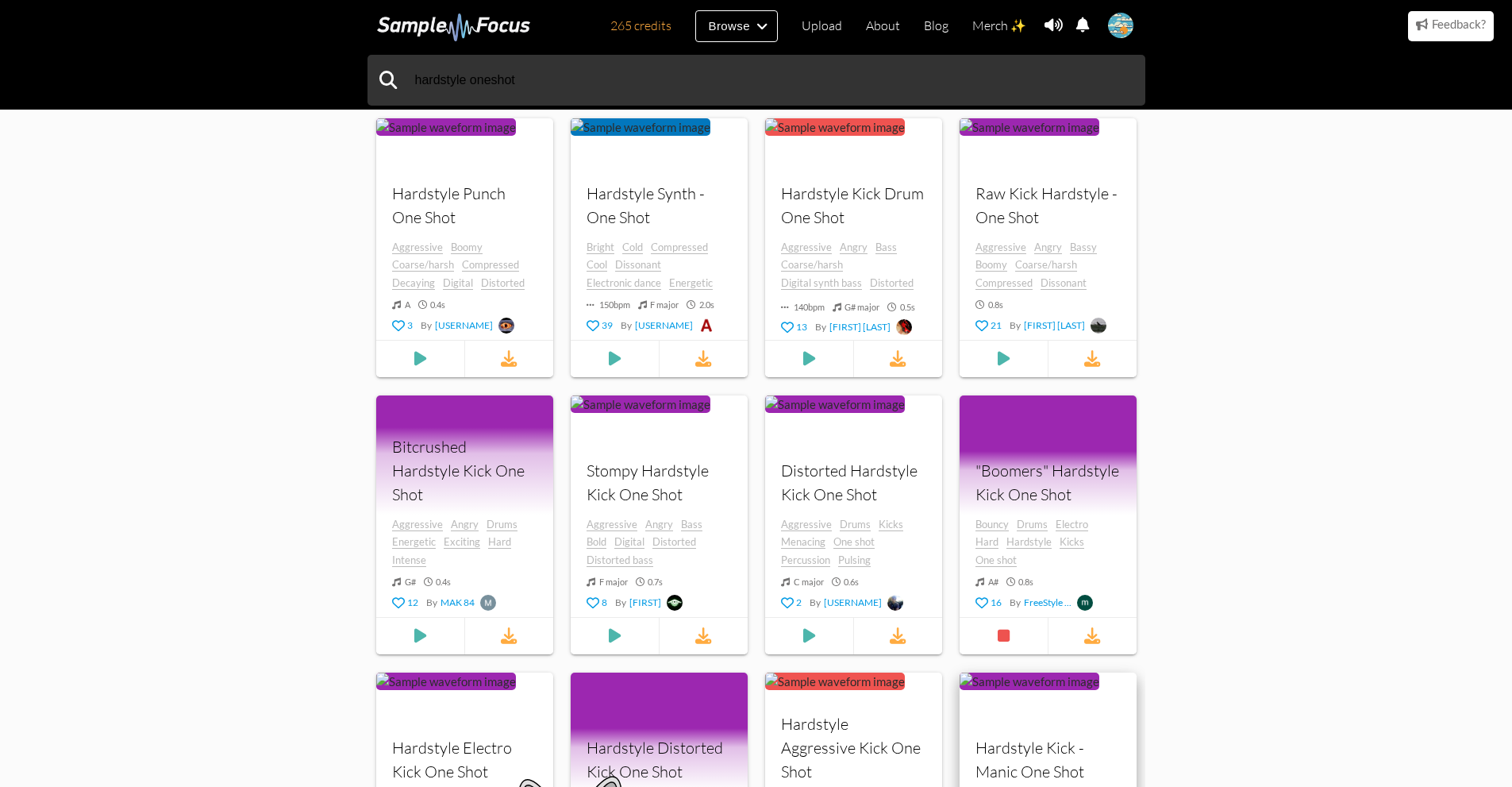 scroll, scrollTop: 794, scrollLeft: 0, axis: vertical 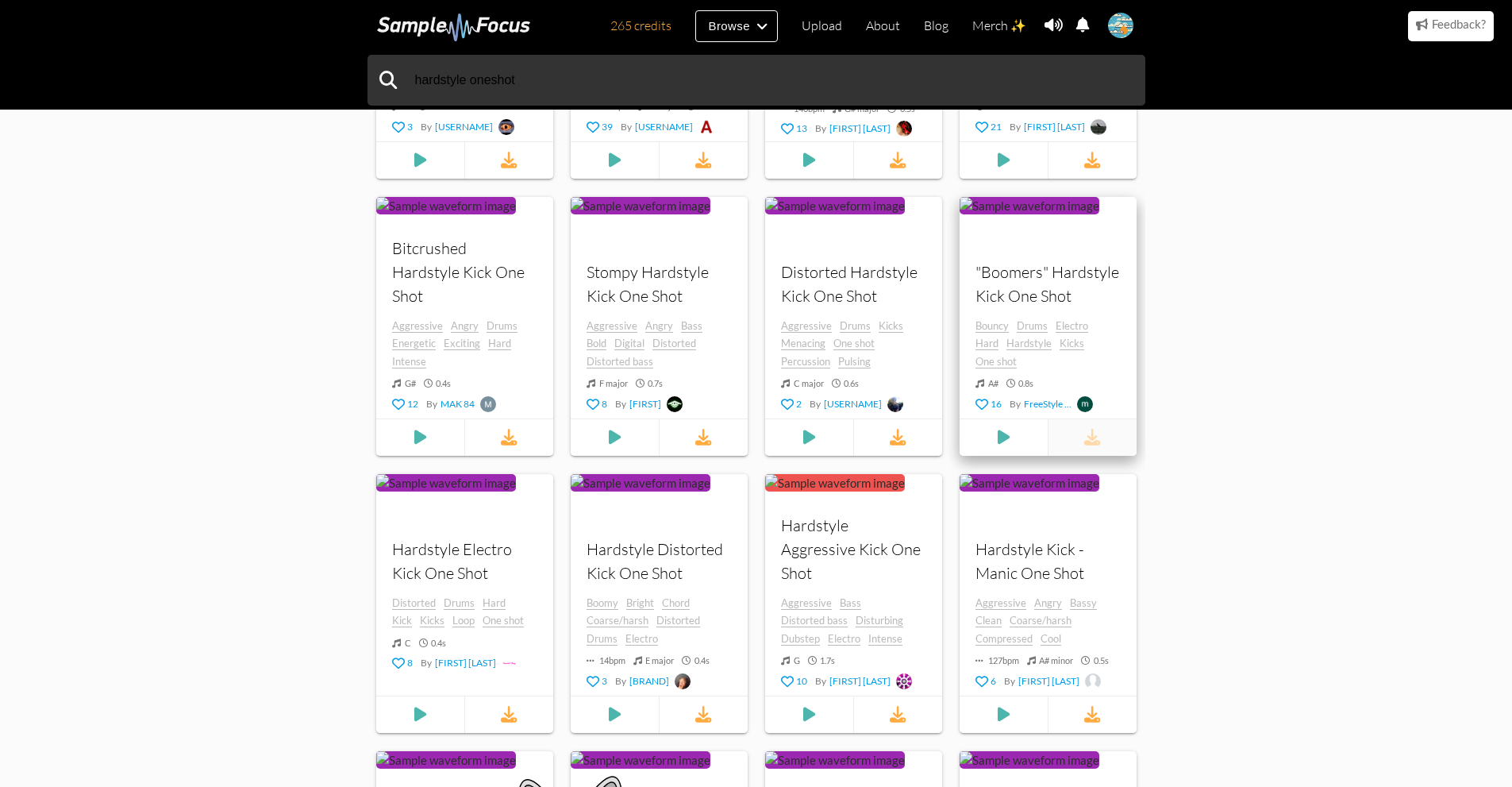 click at bounding box center [1091, 438] 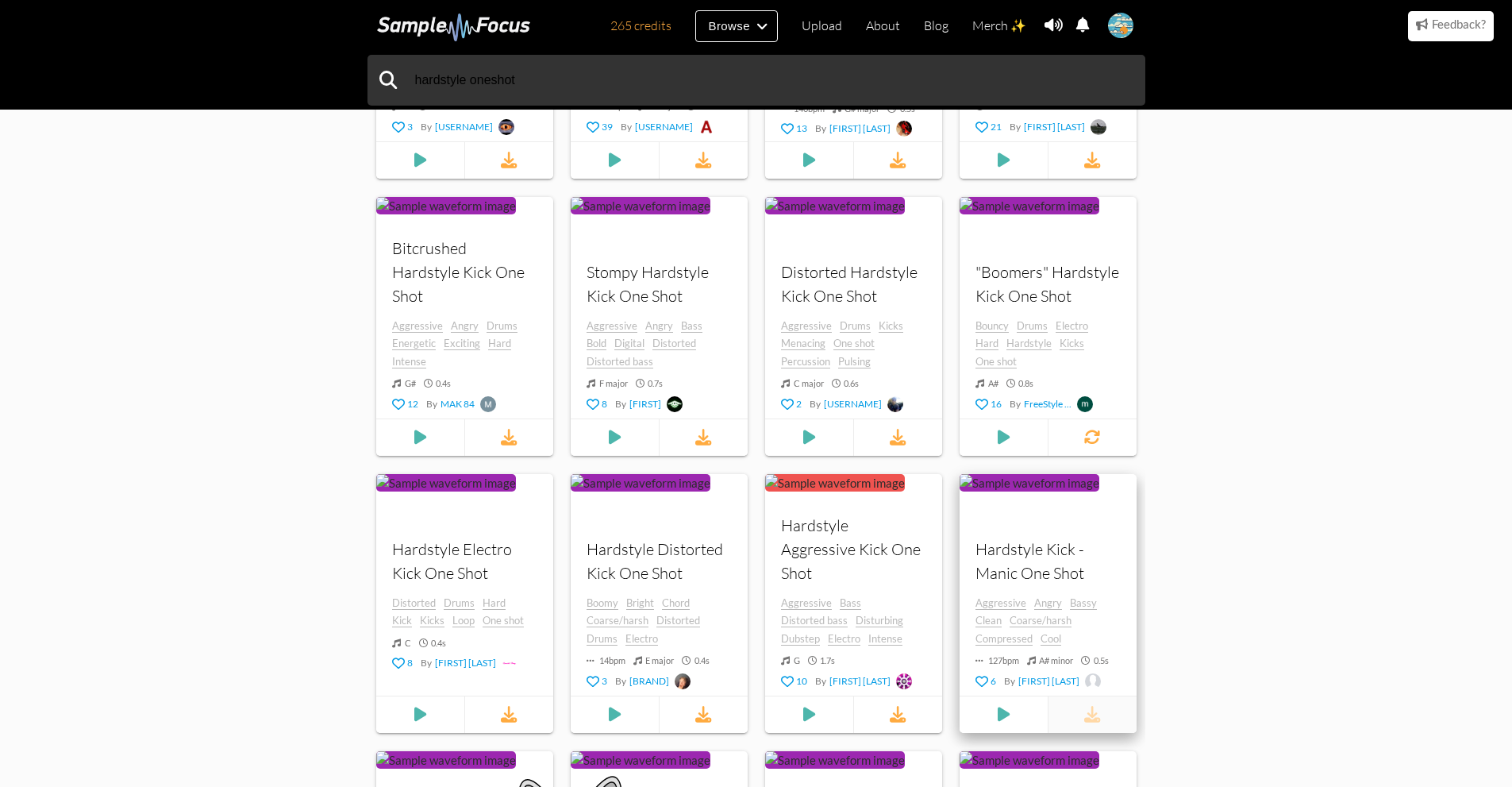 click at bounding box center (1091, 715) 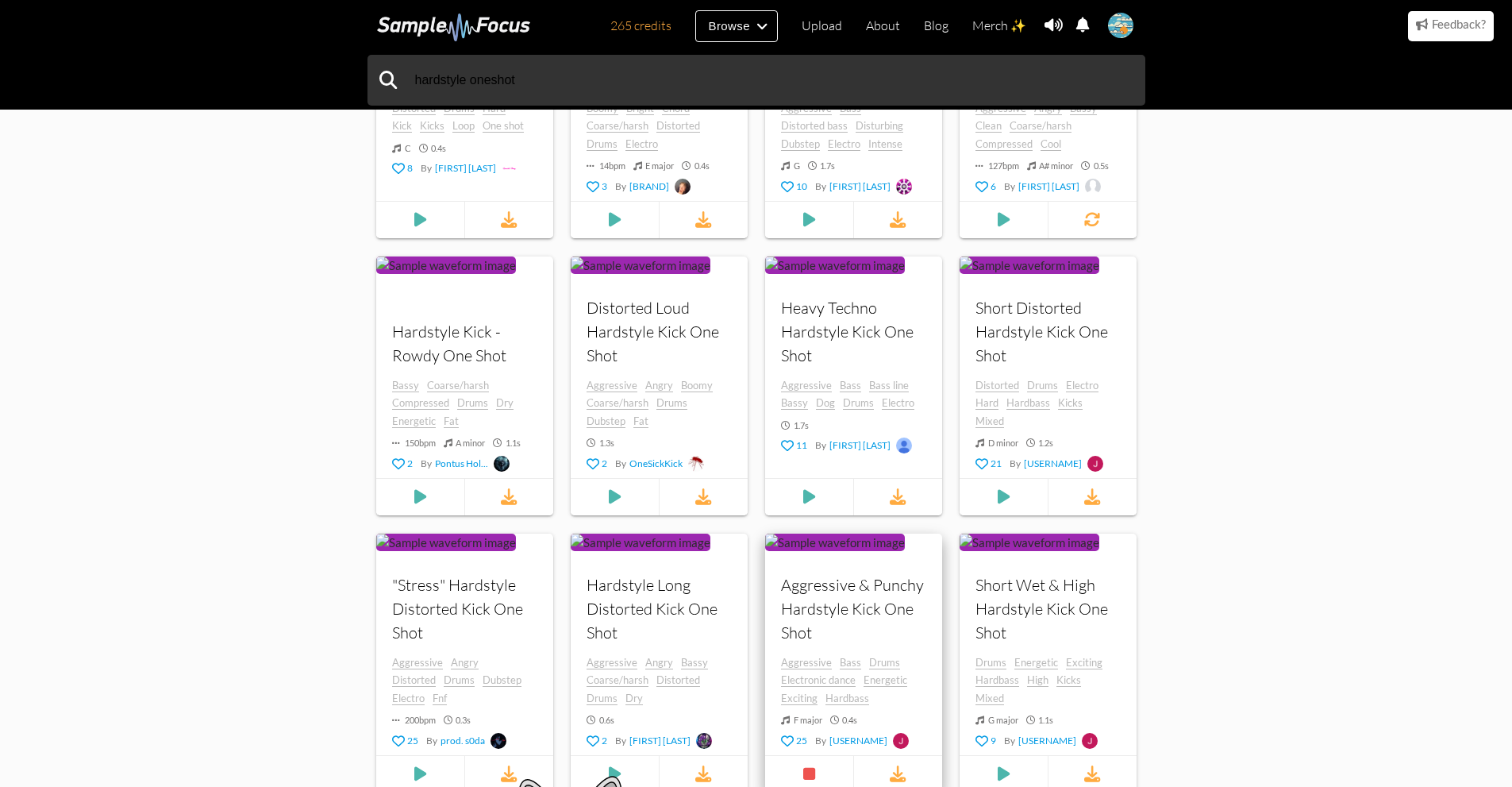 scroll, scrollTop: 1350, scrollLeft: 0, axis: vertical 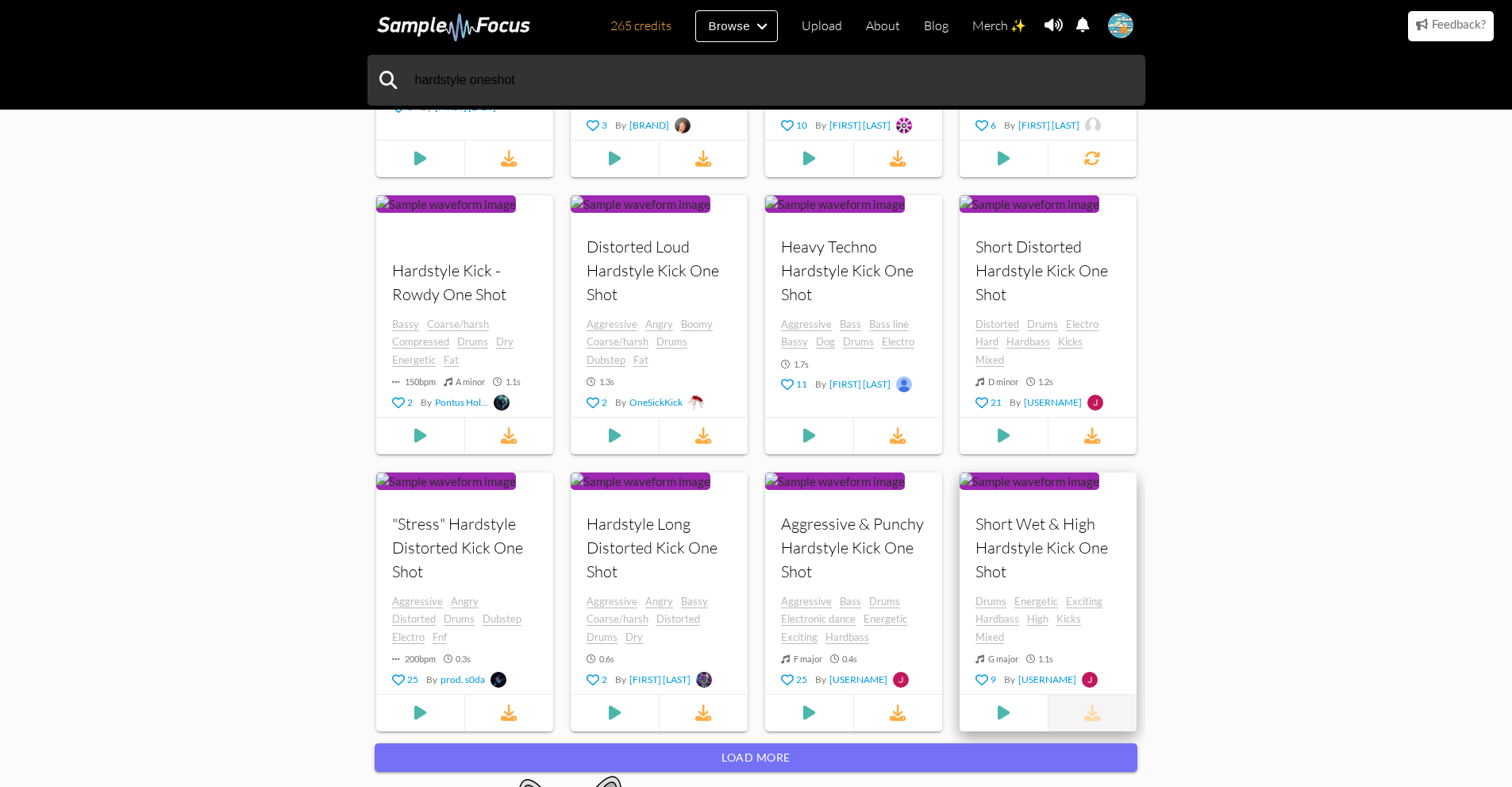 click at bounding box center [1092, 713] 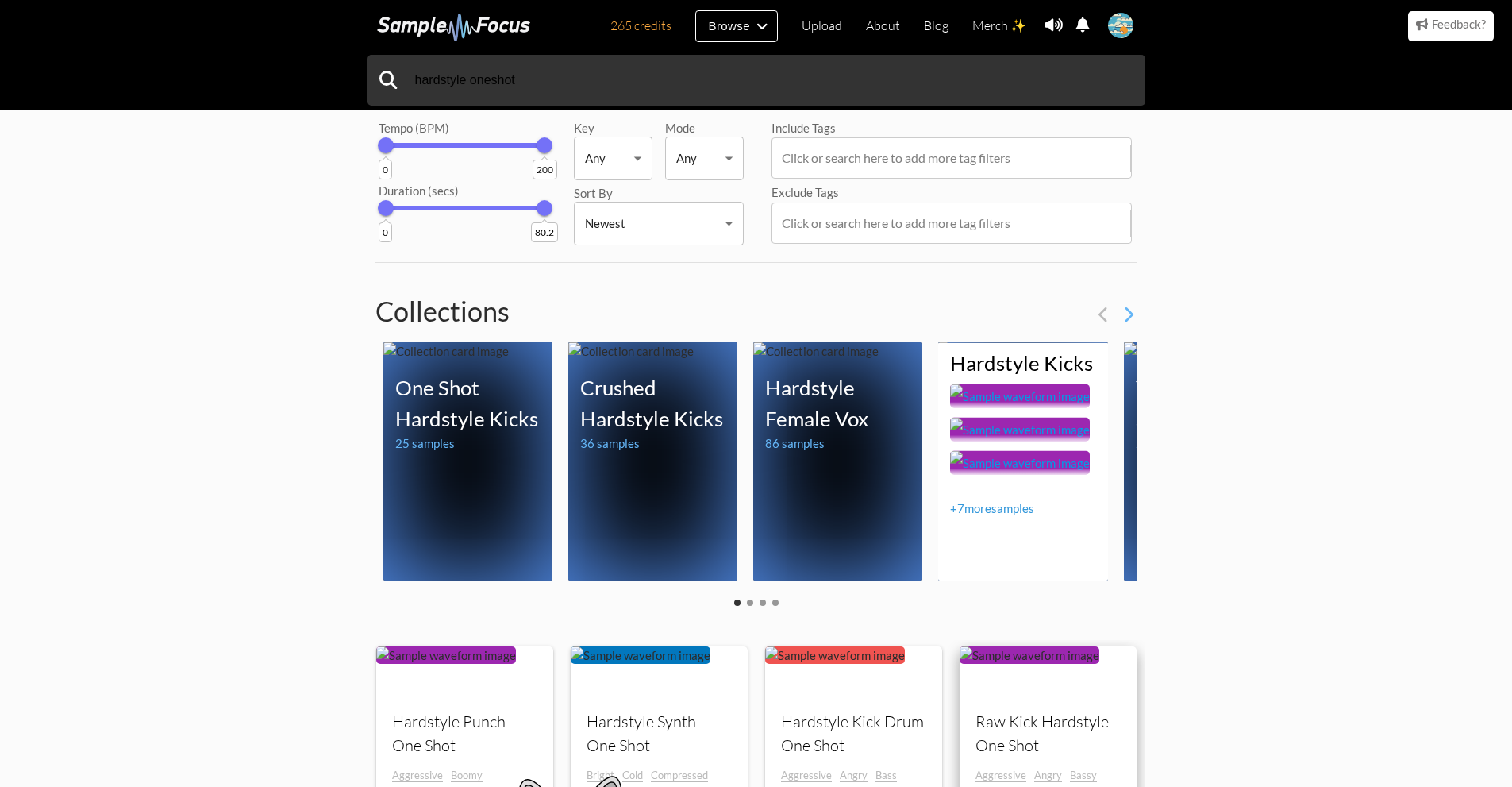 scroll, scrollTop: 238, scrollLeft: 0, axis: vertical 